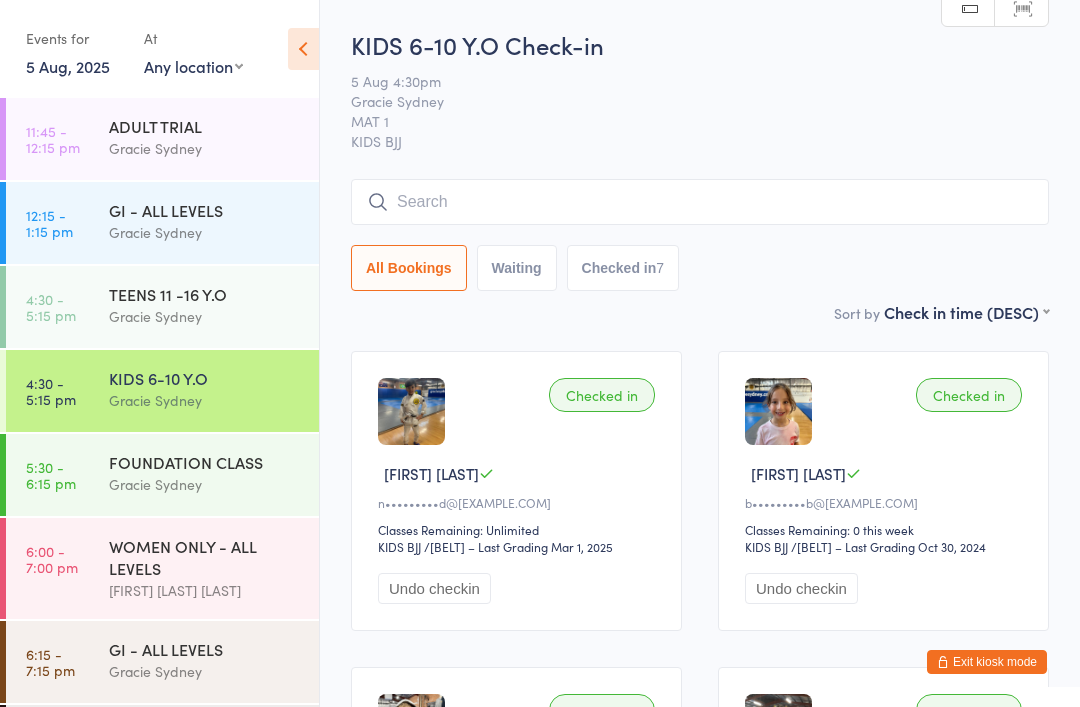 scroll, scrollTop: 181, scrollLeft: 0, axis: vertical 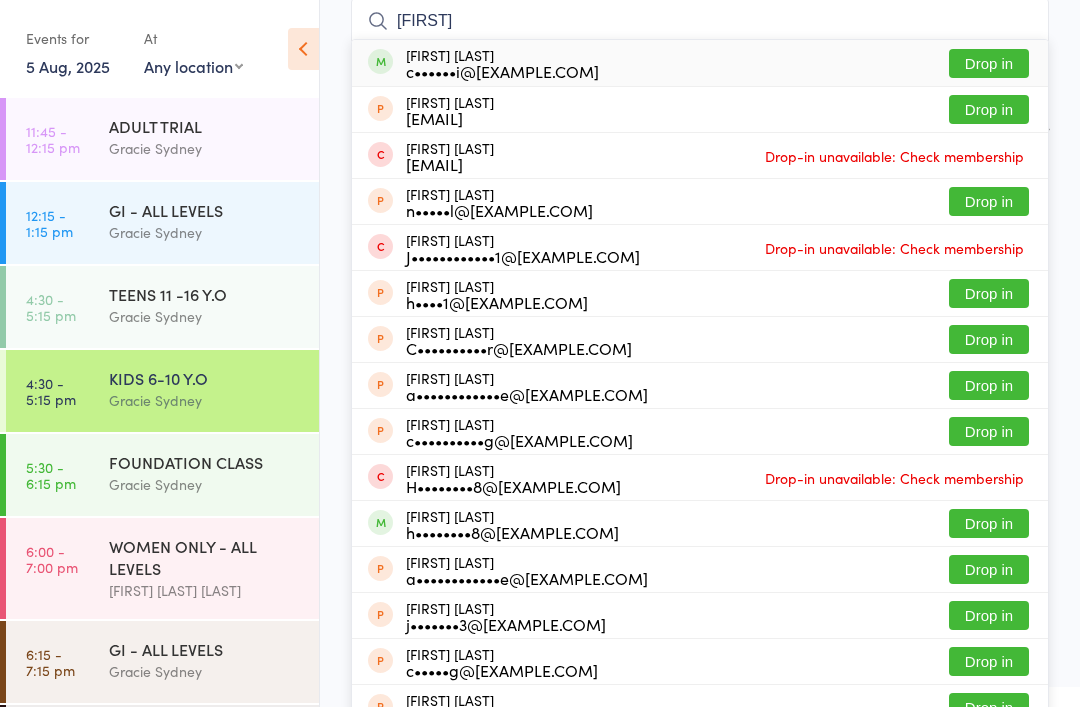 type on "[FIRST]" 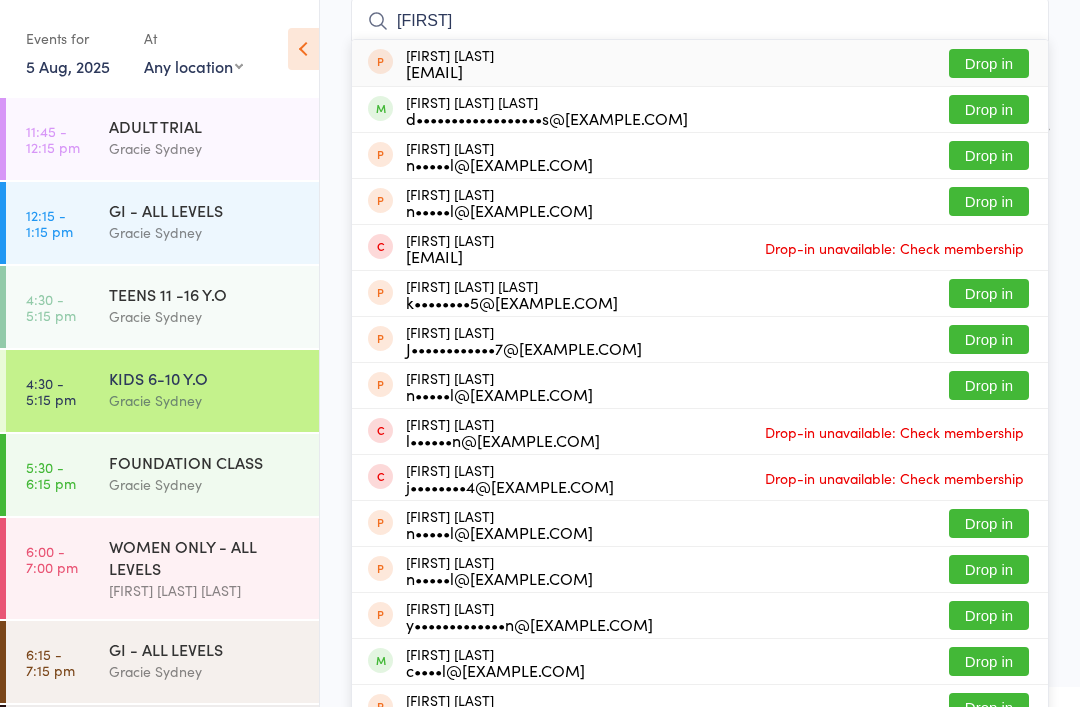 type on "[FIRST]" 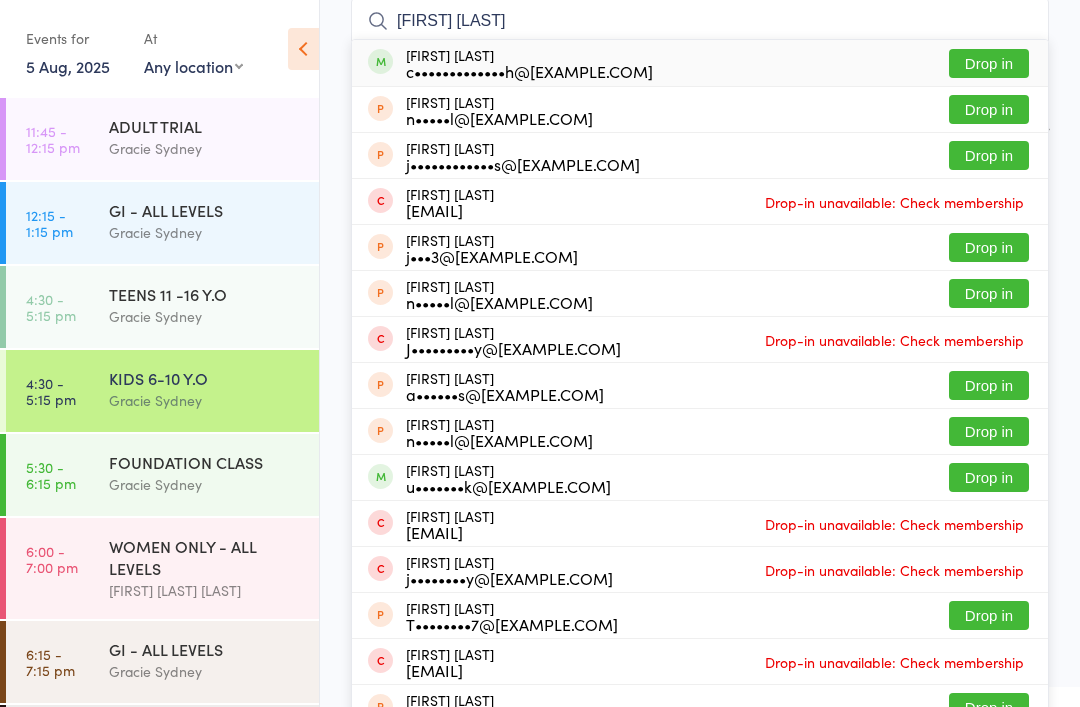 type on "[FIRST] [LAST]" 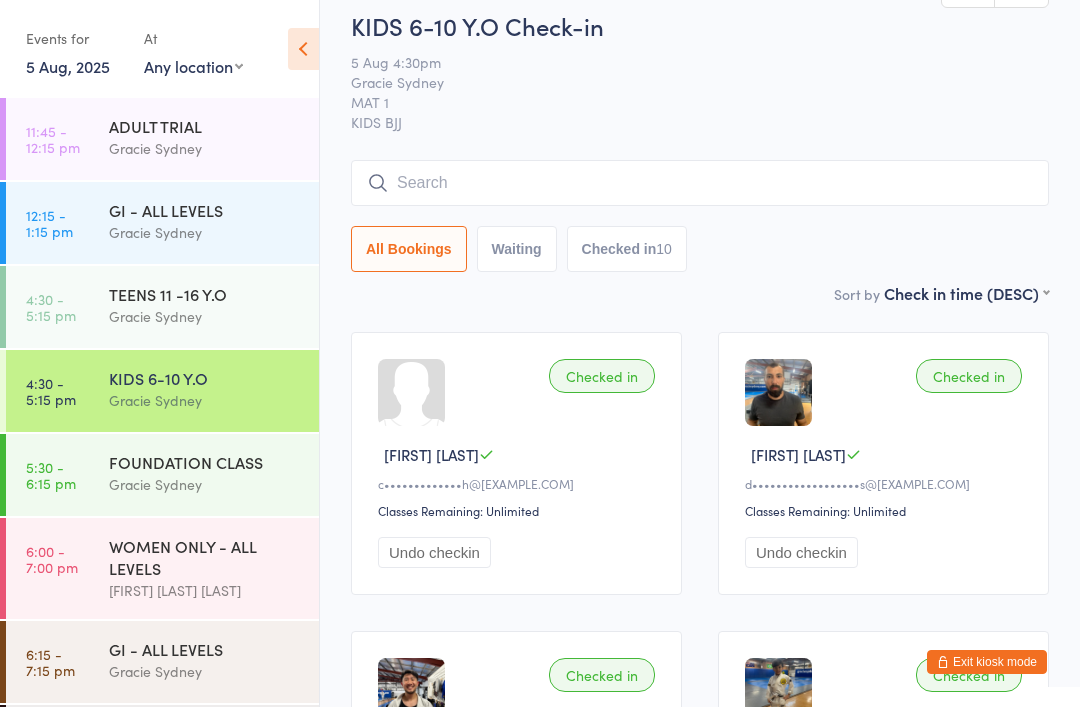 scroll, scrollTop: 0, scrollLeft: 0, axis: both 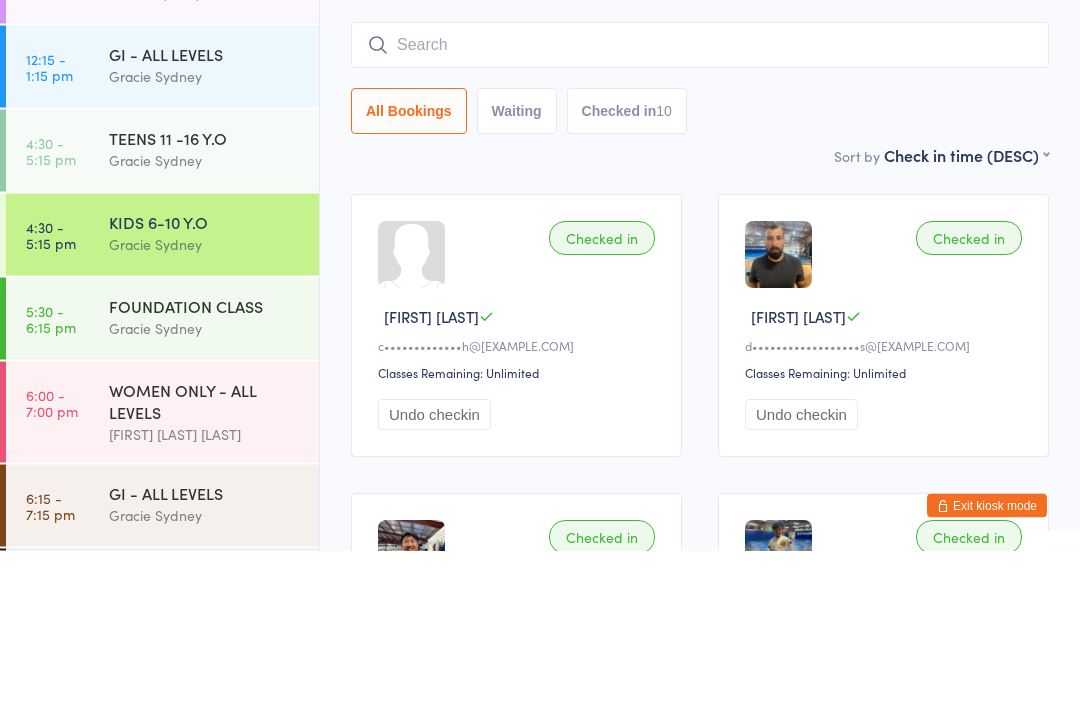 click on "FOUNDATION CLASS" at bounding box center (205, 462) 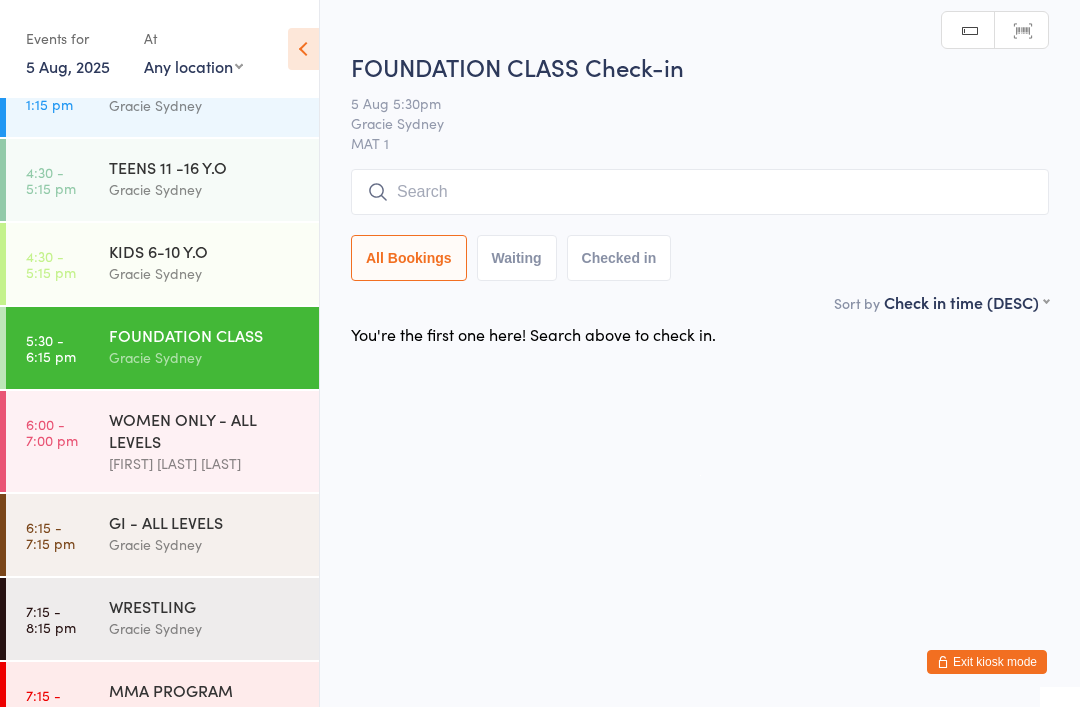 scroll, scrollTop: 129, scrollLeft: 0, axis: vertical 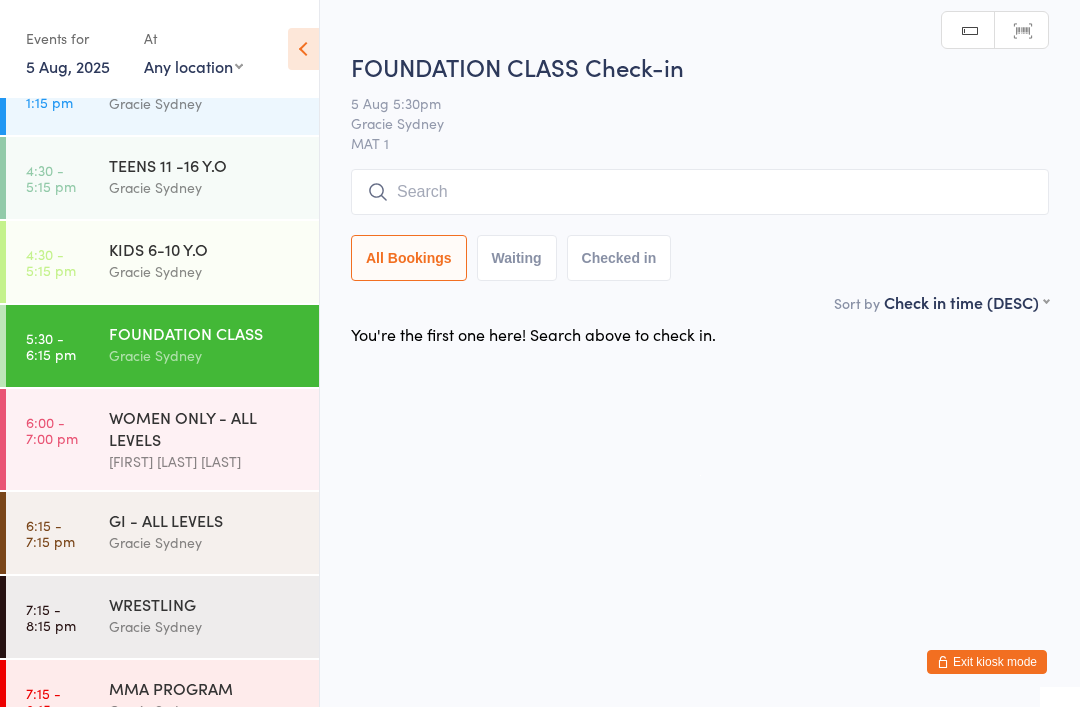 click on "GI - ALL LEVELS" at bounding box center [205, 520] 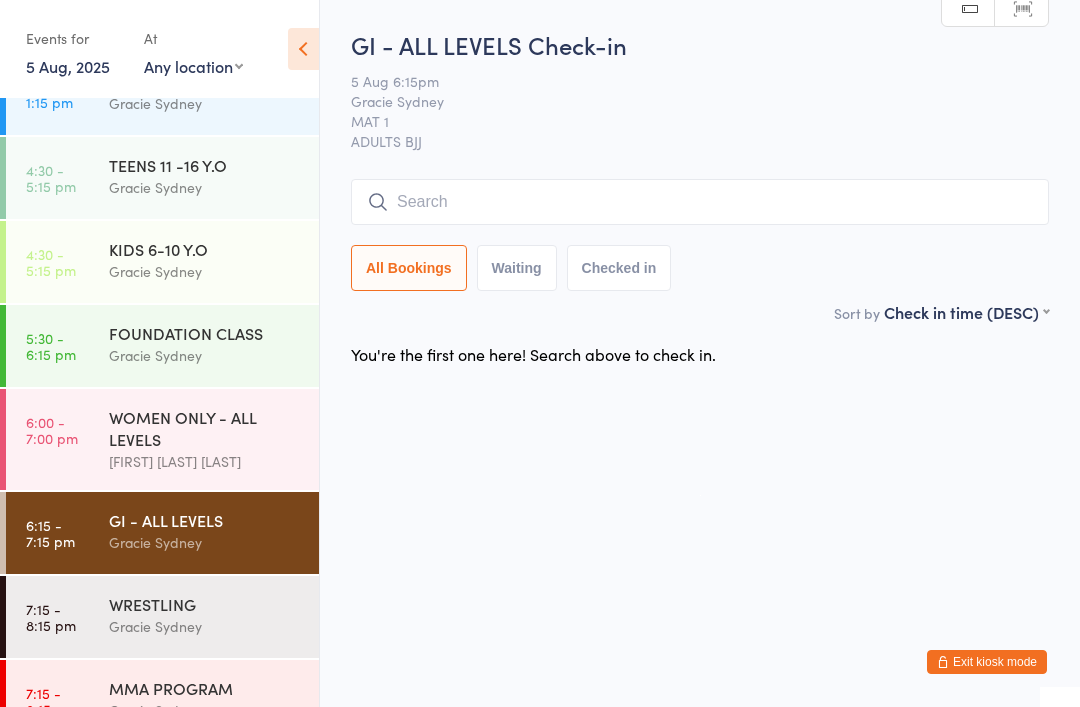 click on "Gracie Sydney" at bounding box center (205, 626) 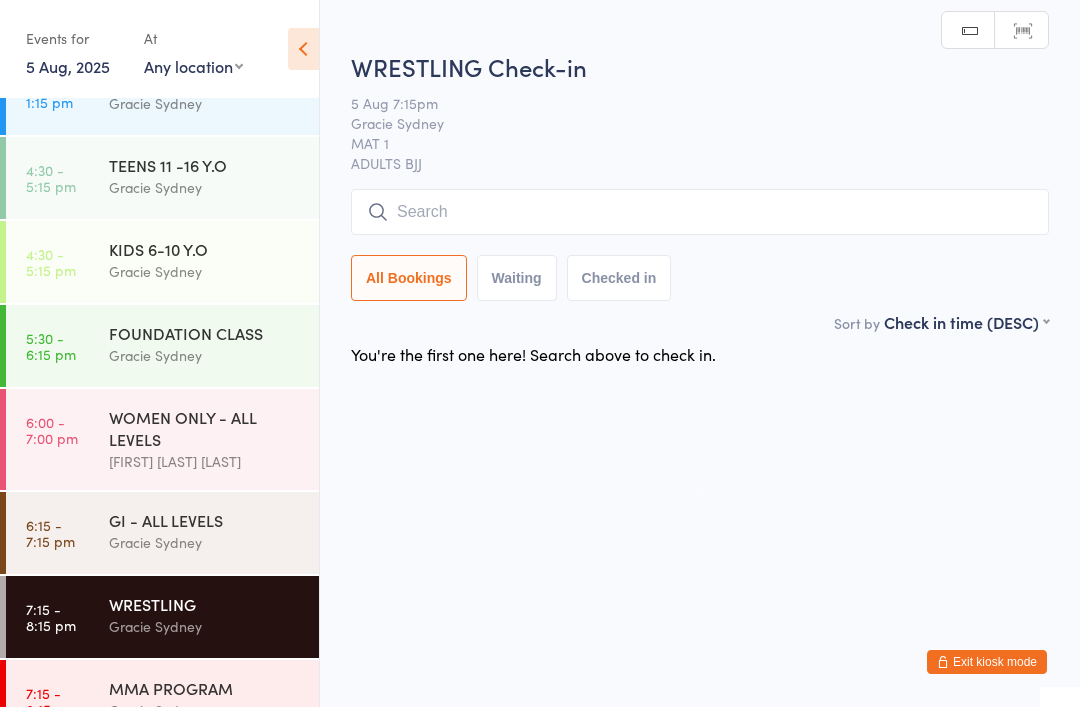 click at bounding box center (700, 212) 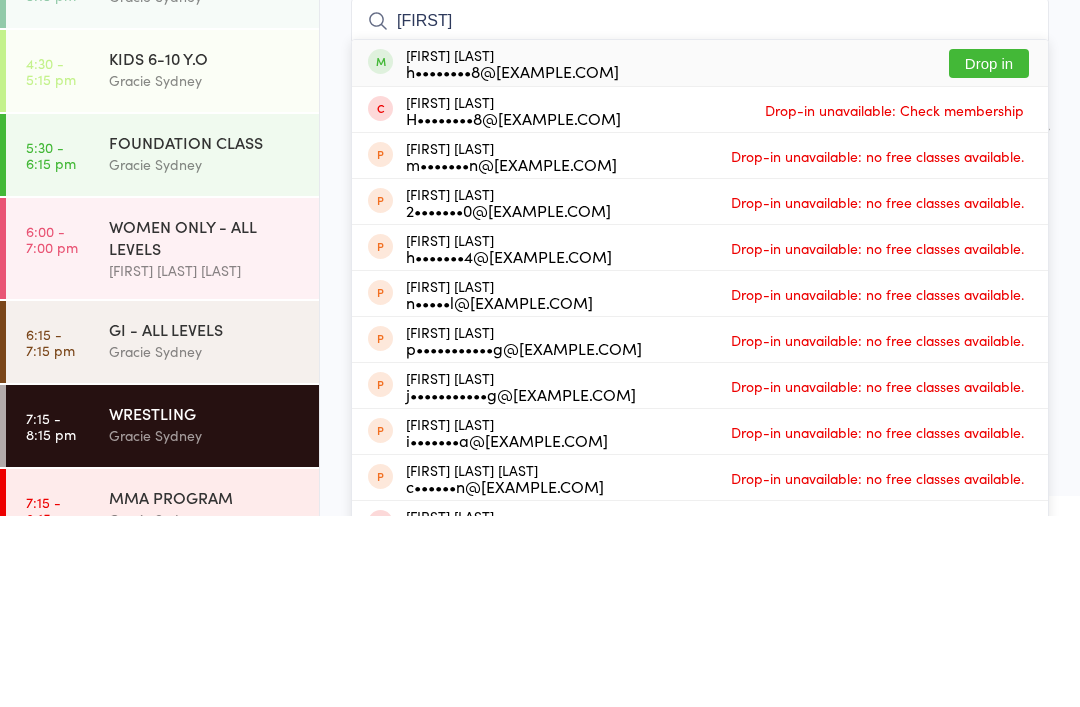 type on "[FIRST]" 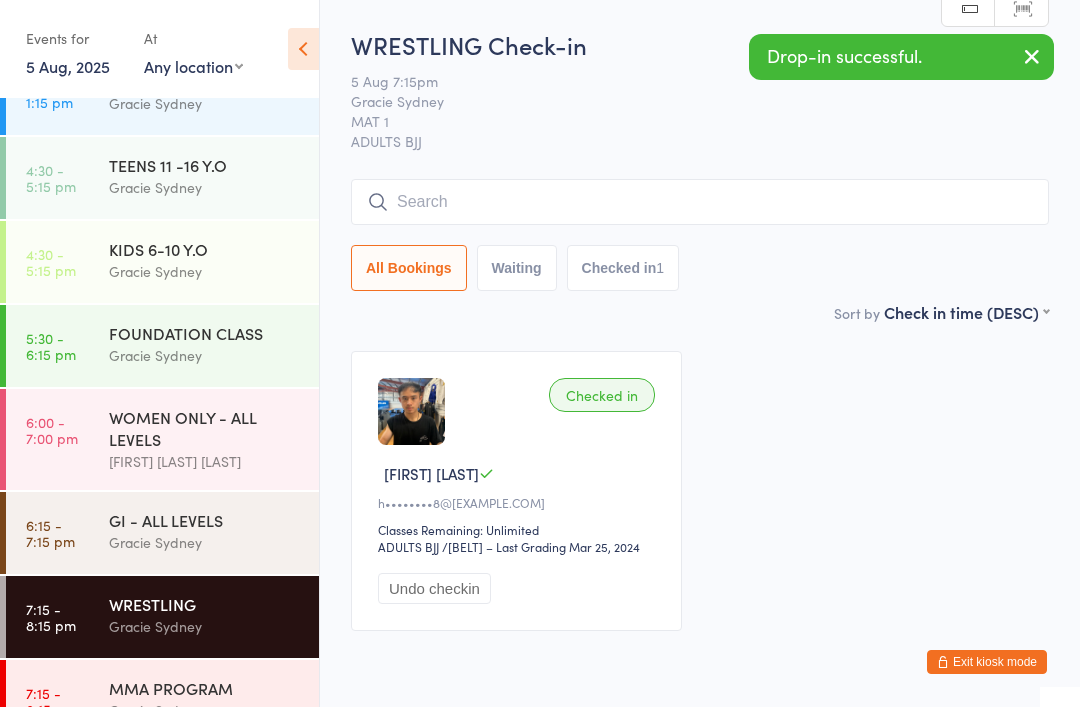 click on "Gracie Sydney" at bounding box center [205, 542] 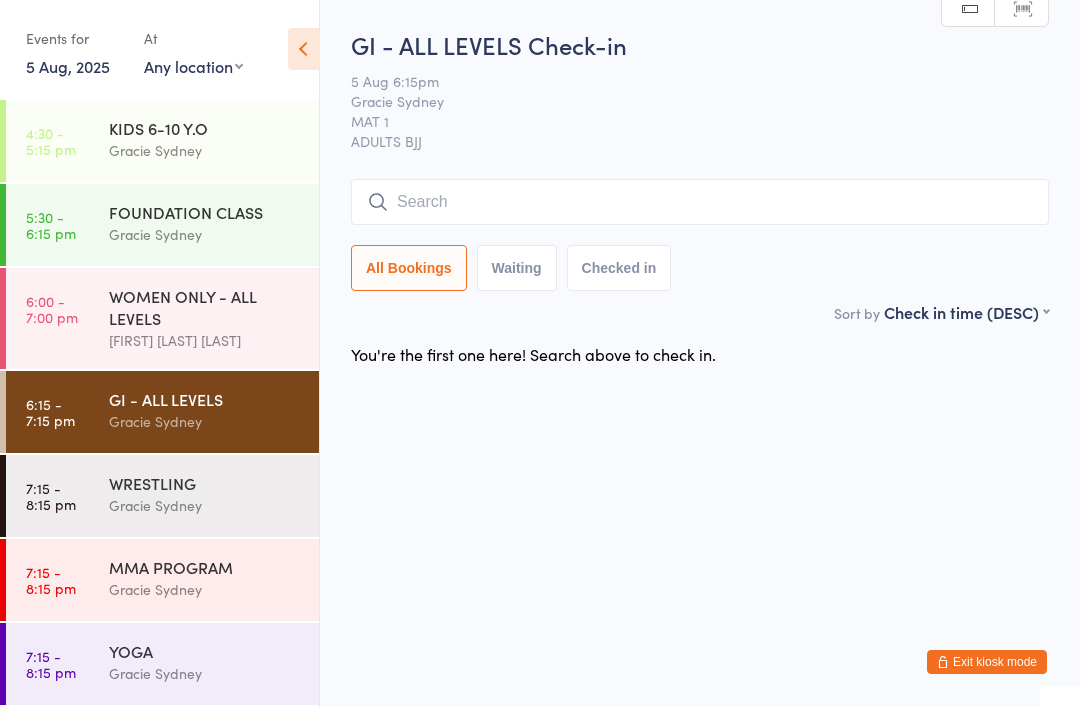scroll, scrollTop: 254, scrollLeft: 0, axis: vertical 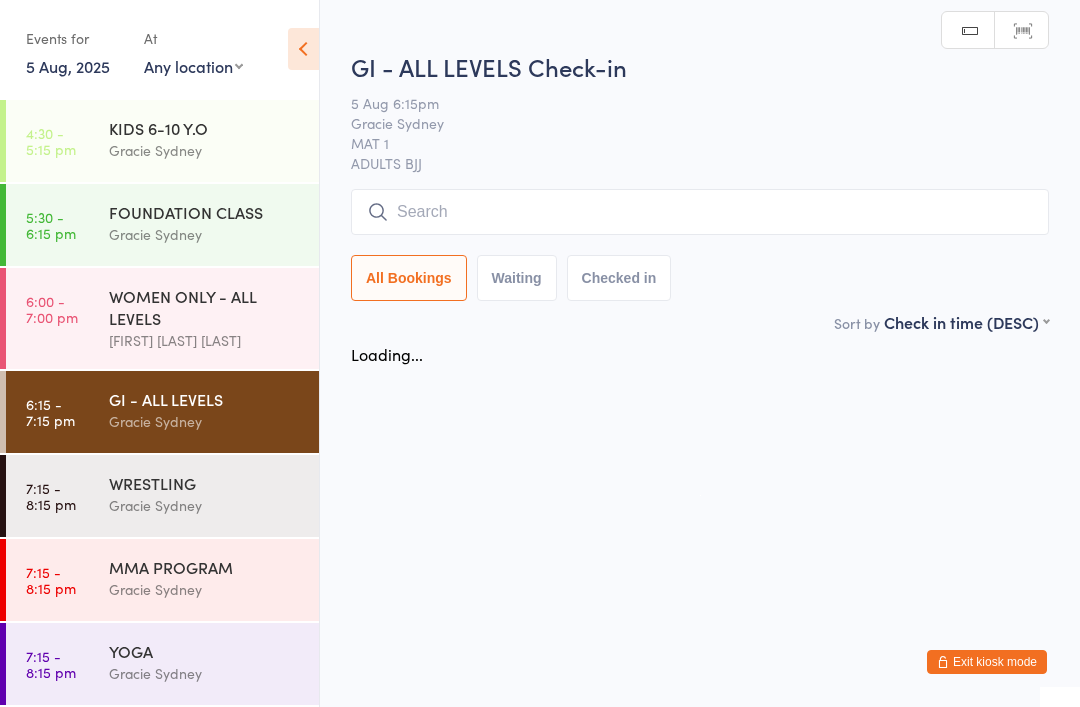 click at bounding box center (700, 212) 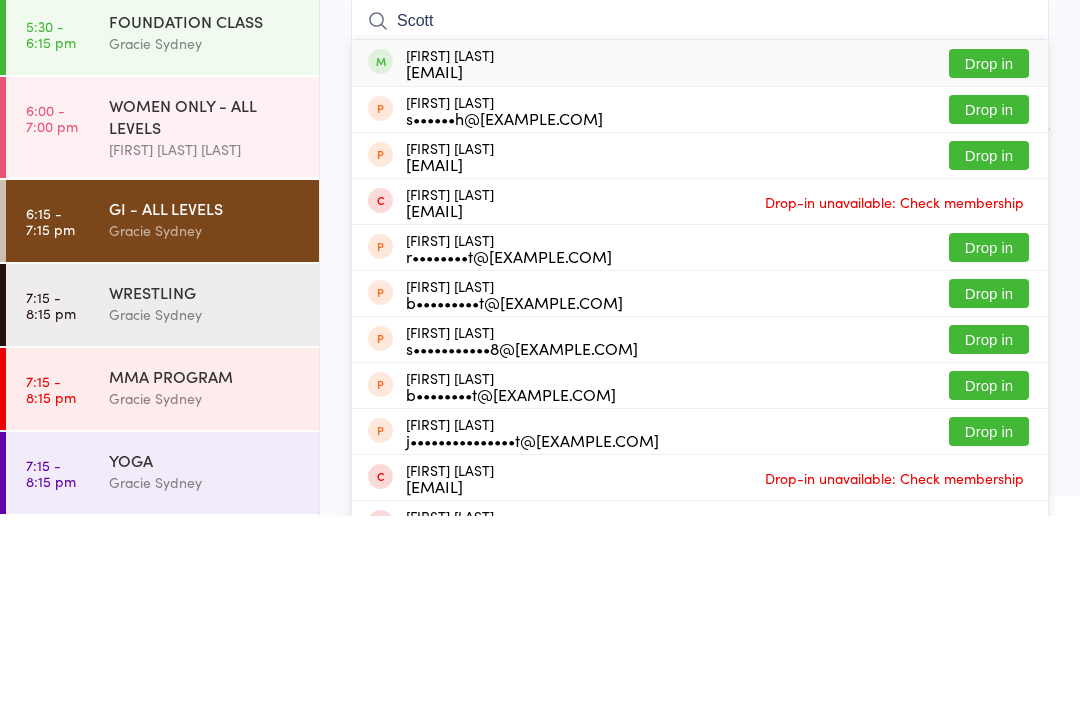 type on "Scott" 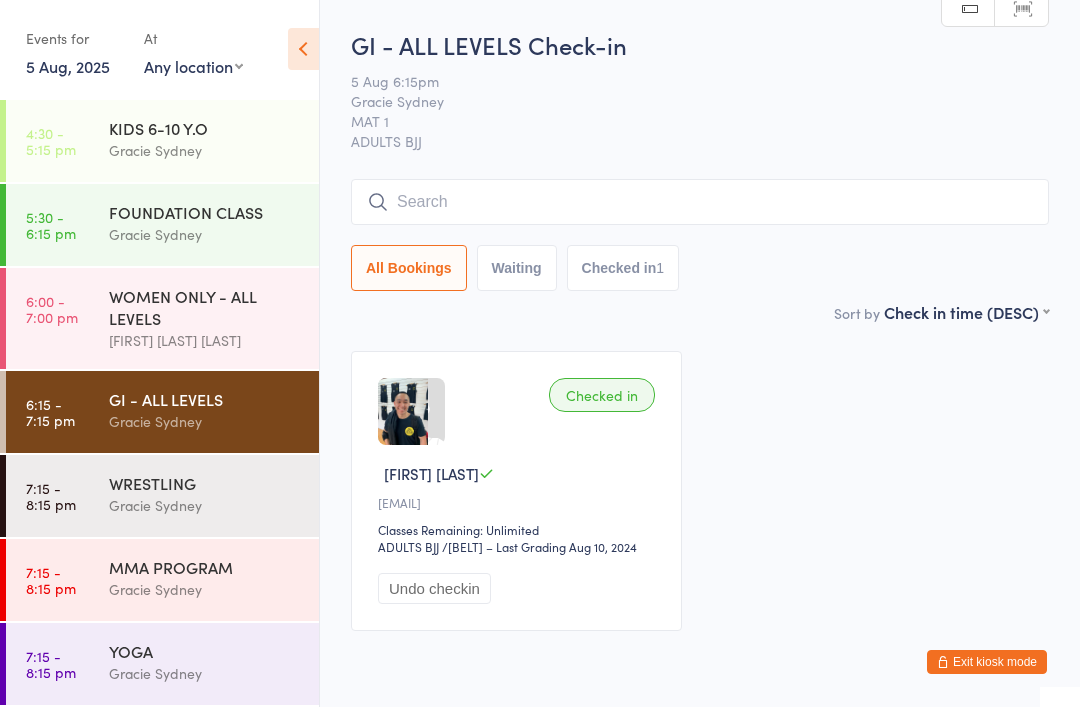 click at bounding box center [700, 202] 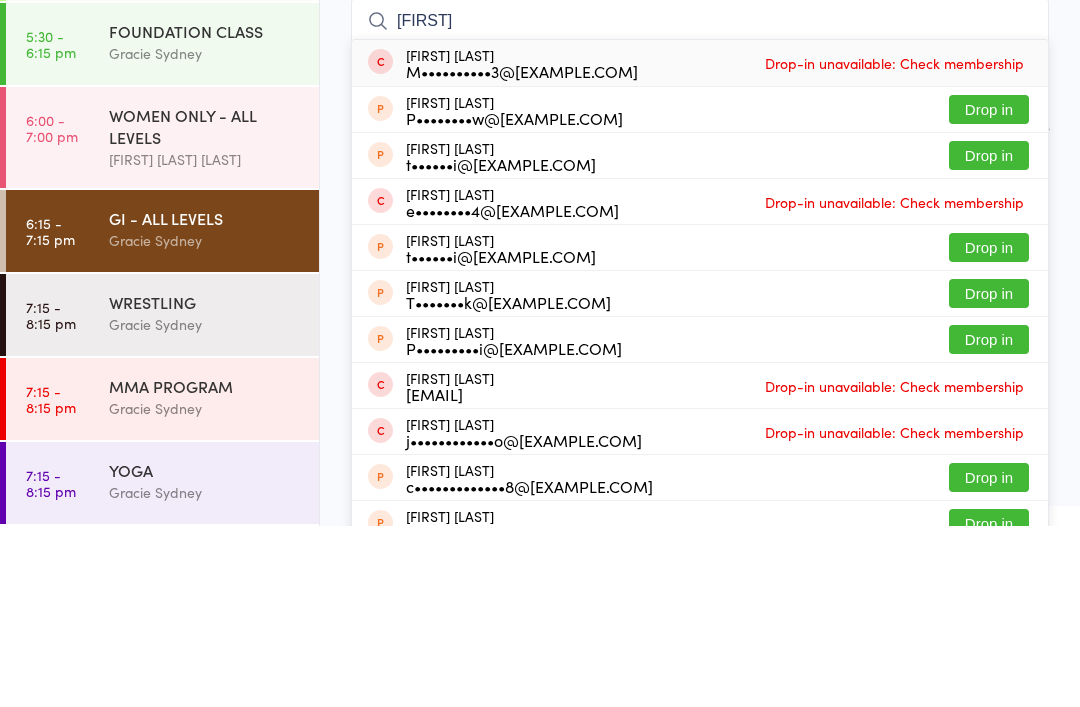type on "[FIRST]" 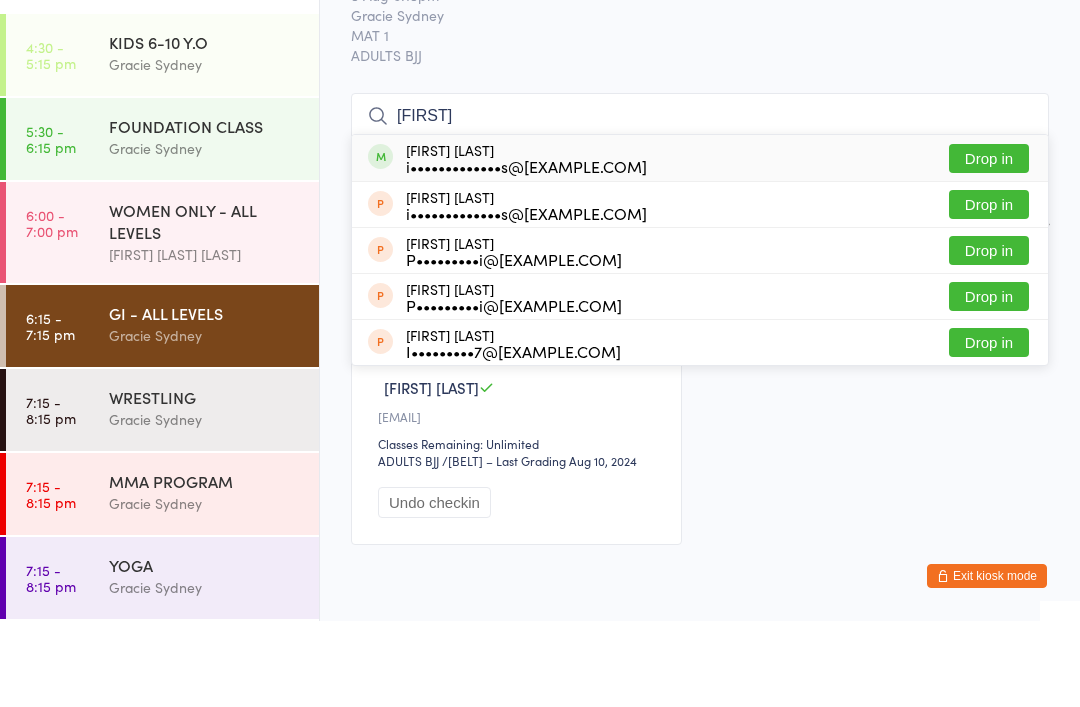 click on "Gracie Sydney" at bounding box center [205, 234] 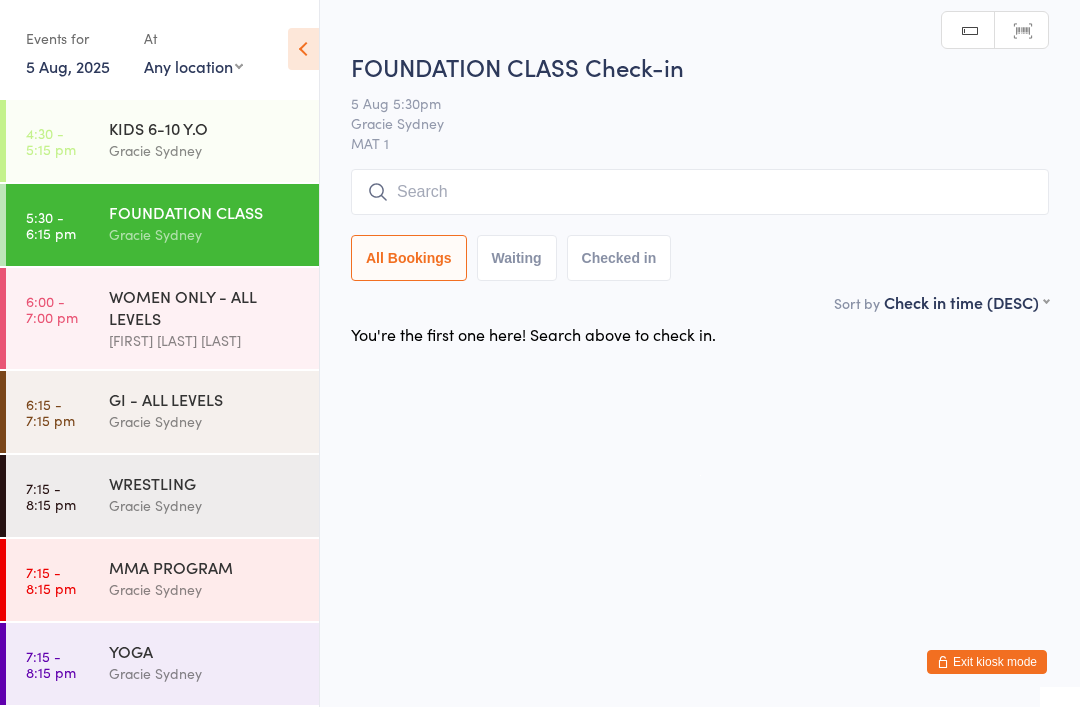 click on "WOMEN ONLY - ALL LEVELS" at bounding box center [205, 307] 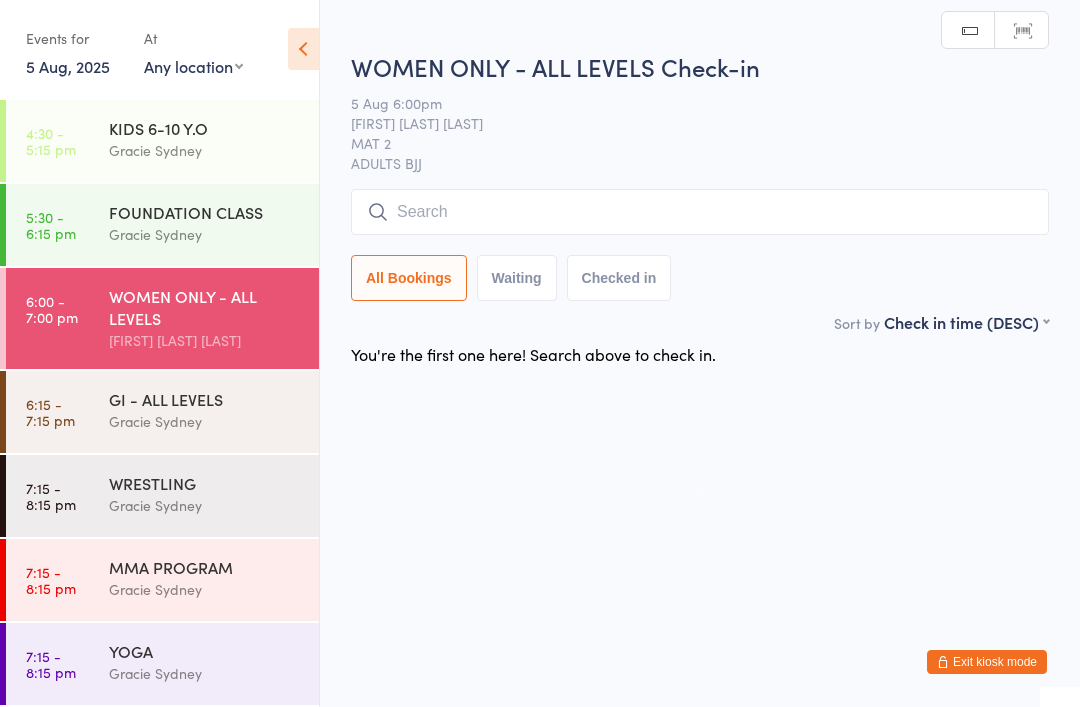 click at bounding box center [700, 212] 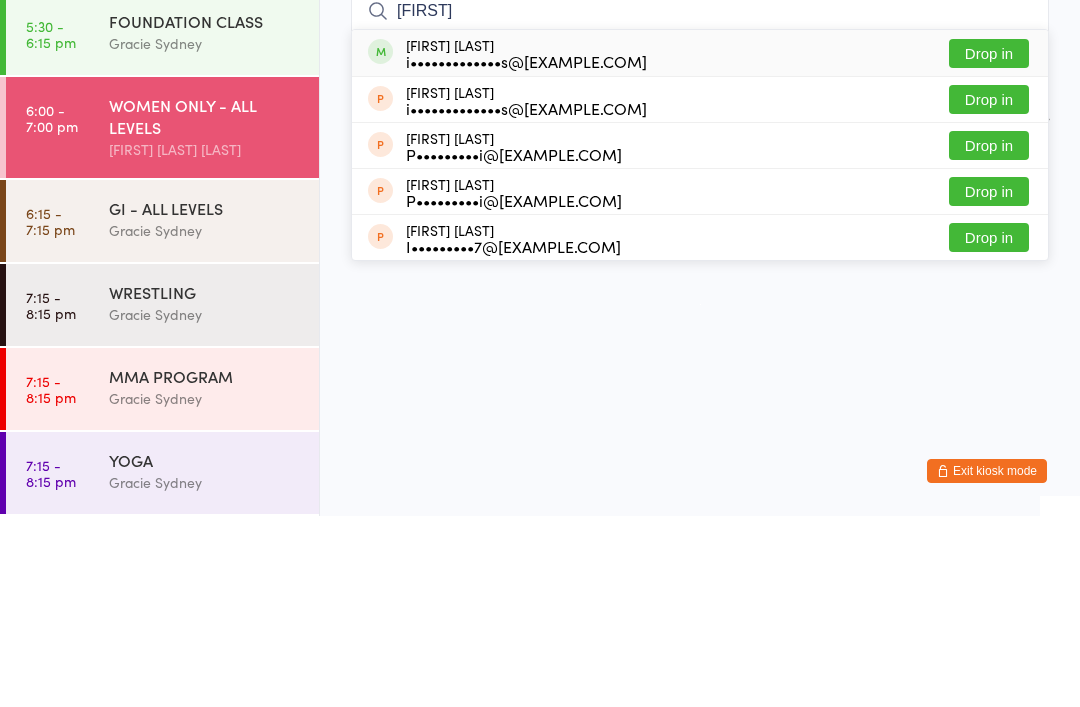 type on "[FIRST]" 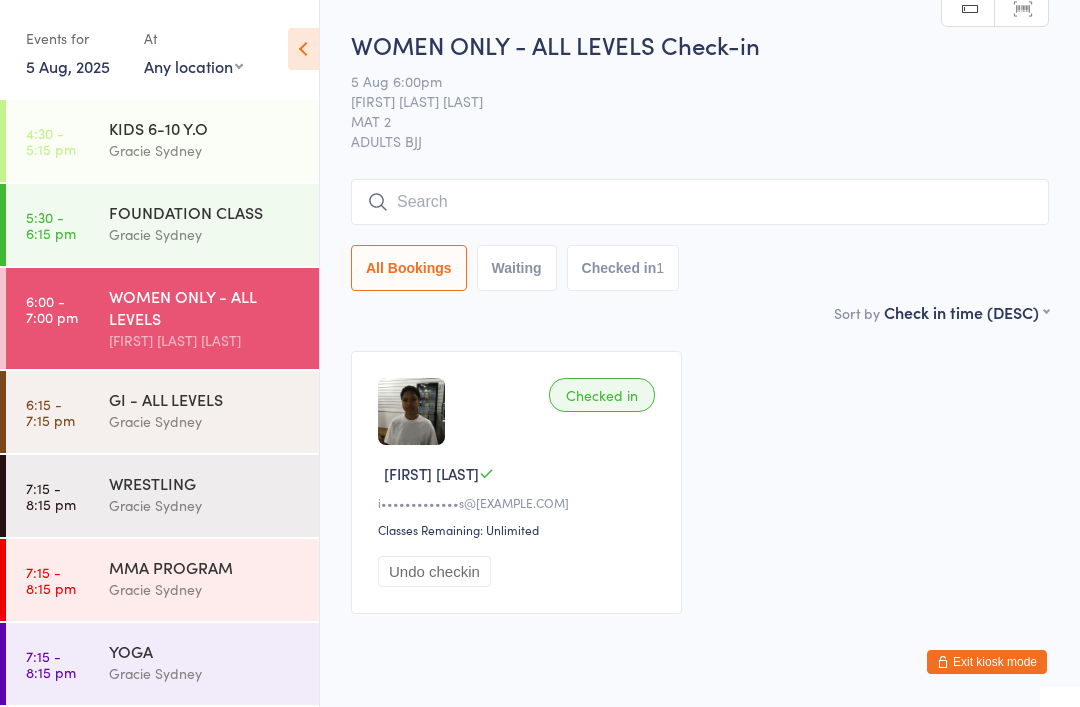 click at bounding box center [700, 202] 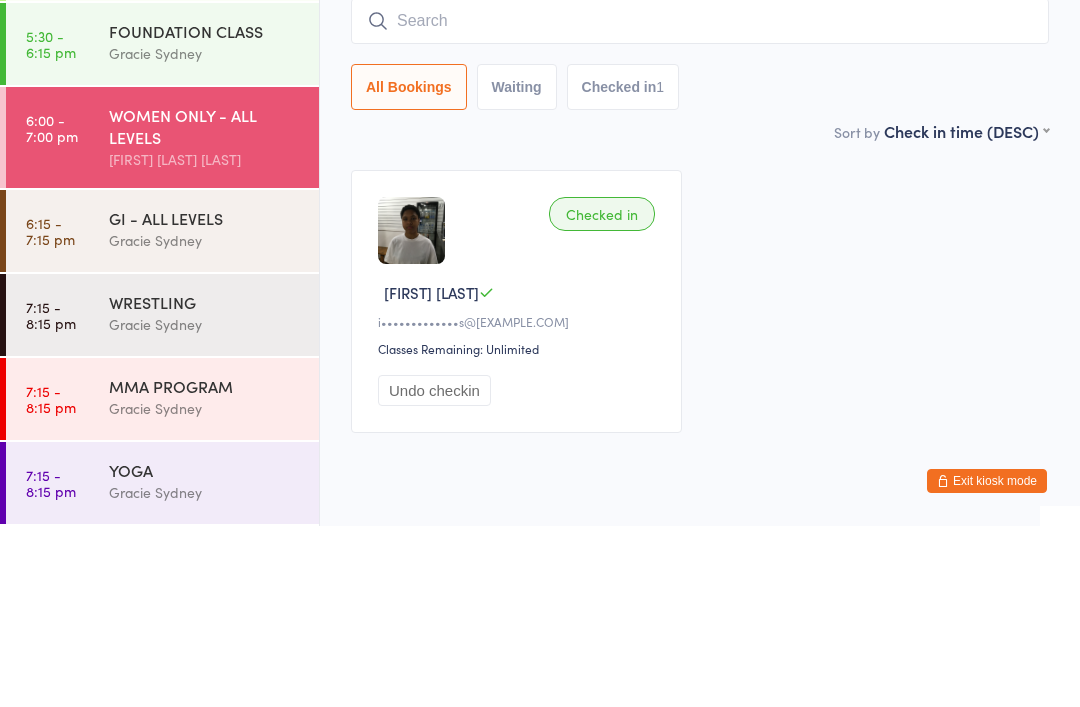 click on "Gracie Sydney" at bounding box center [205, 421] 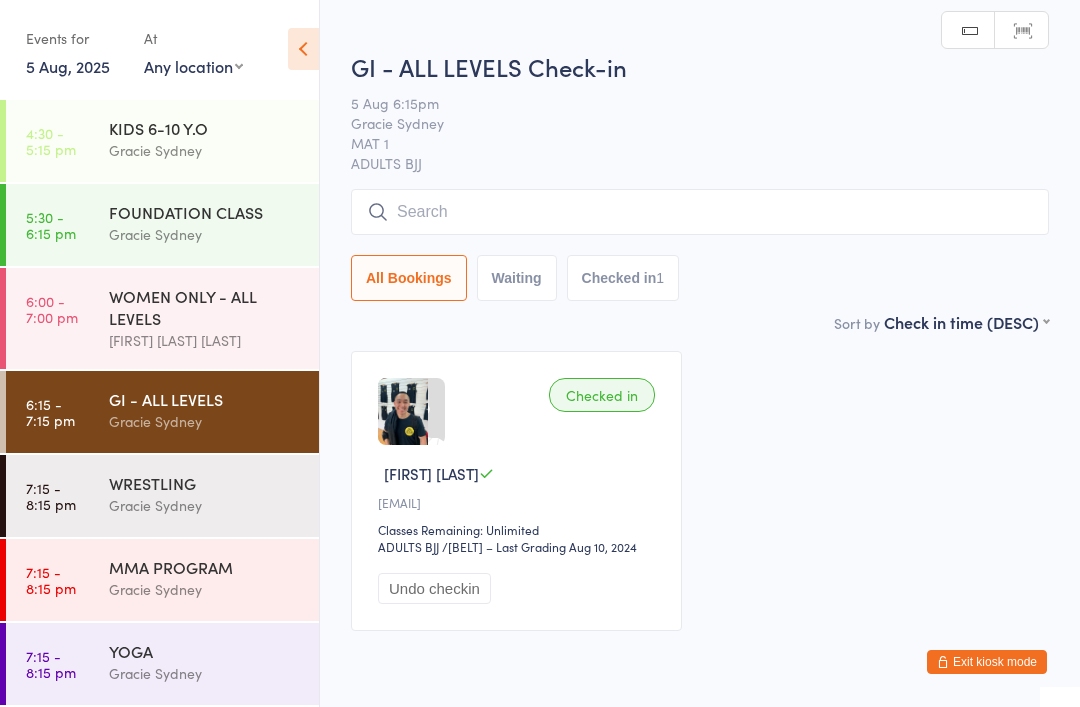 click at bounding box center [700, 212] 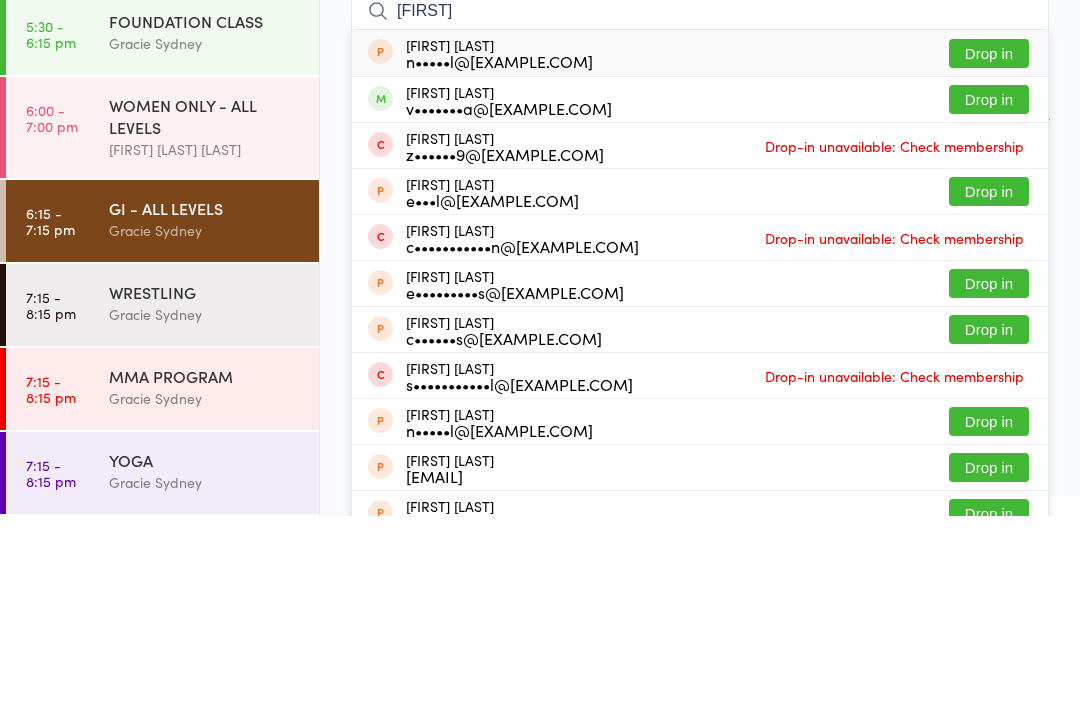 type on "[FIRST]" 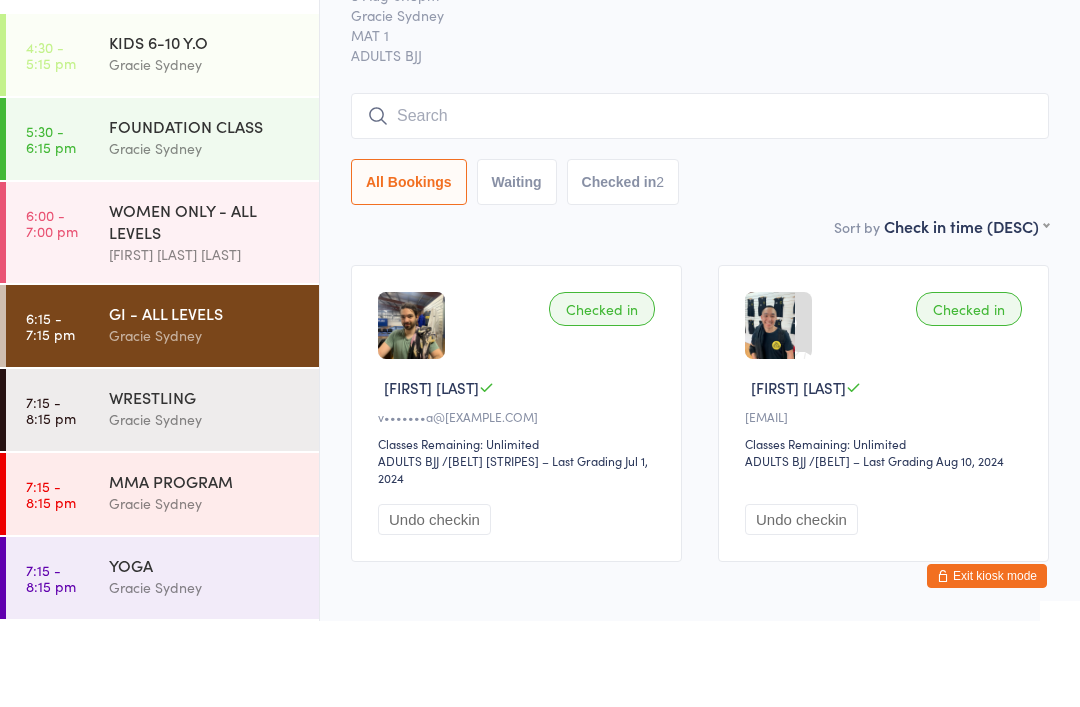 click at bounding box center [700, 202] 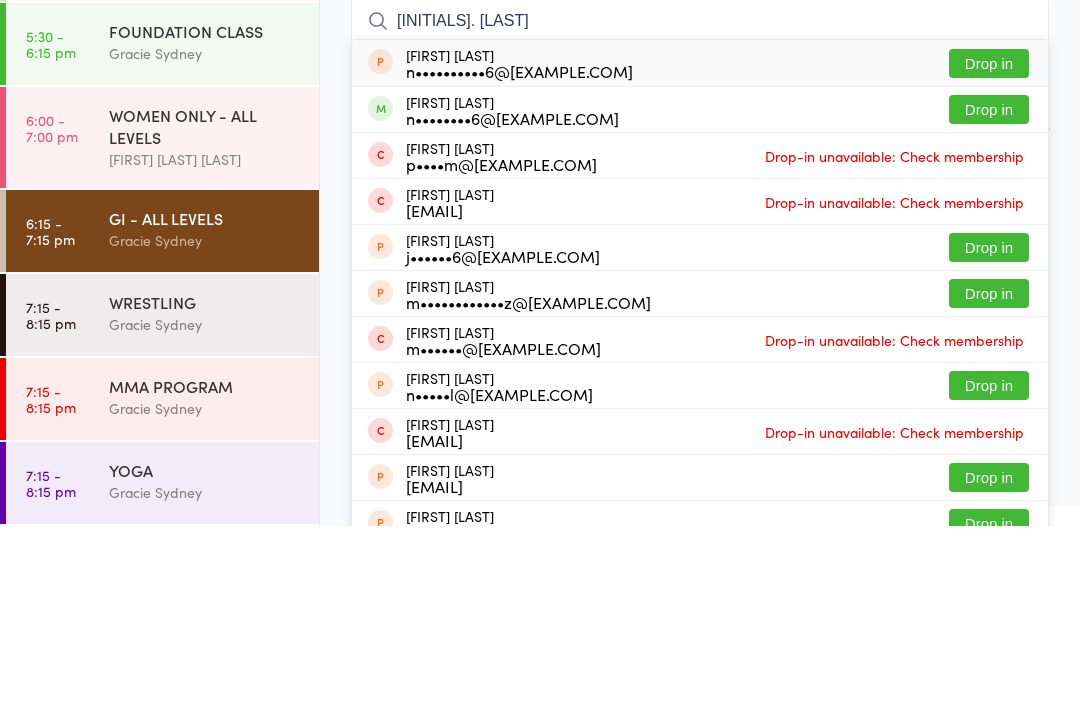 type on "[INITIALS]. [LAST]" 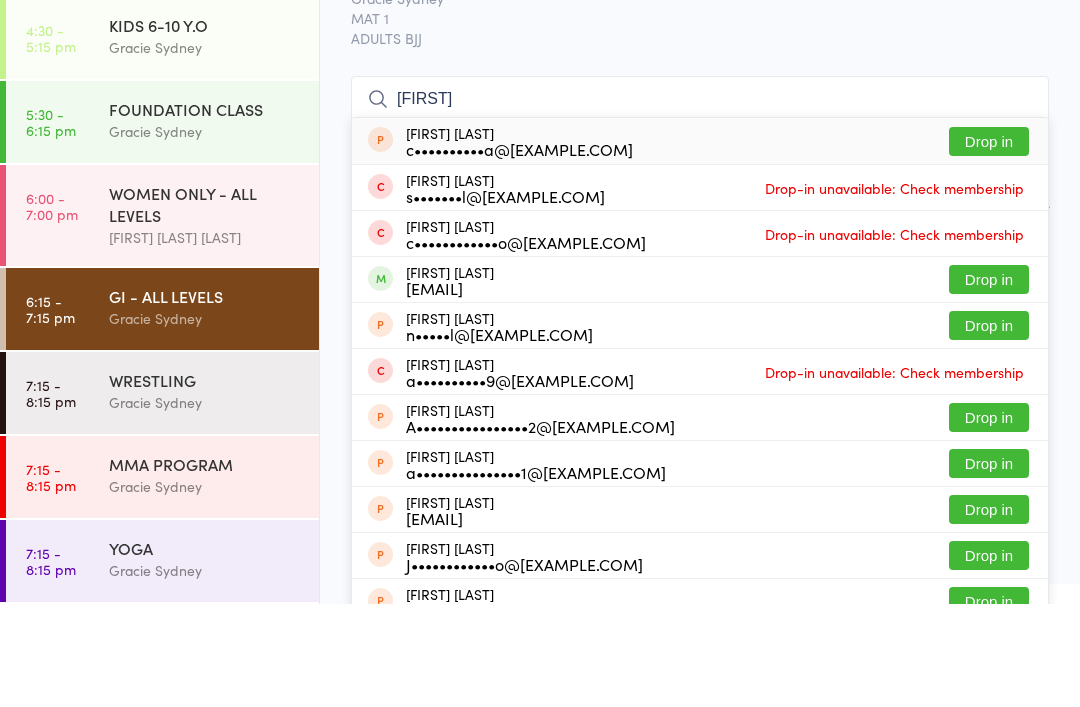 type on "[FIRST]" 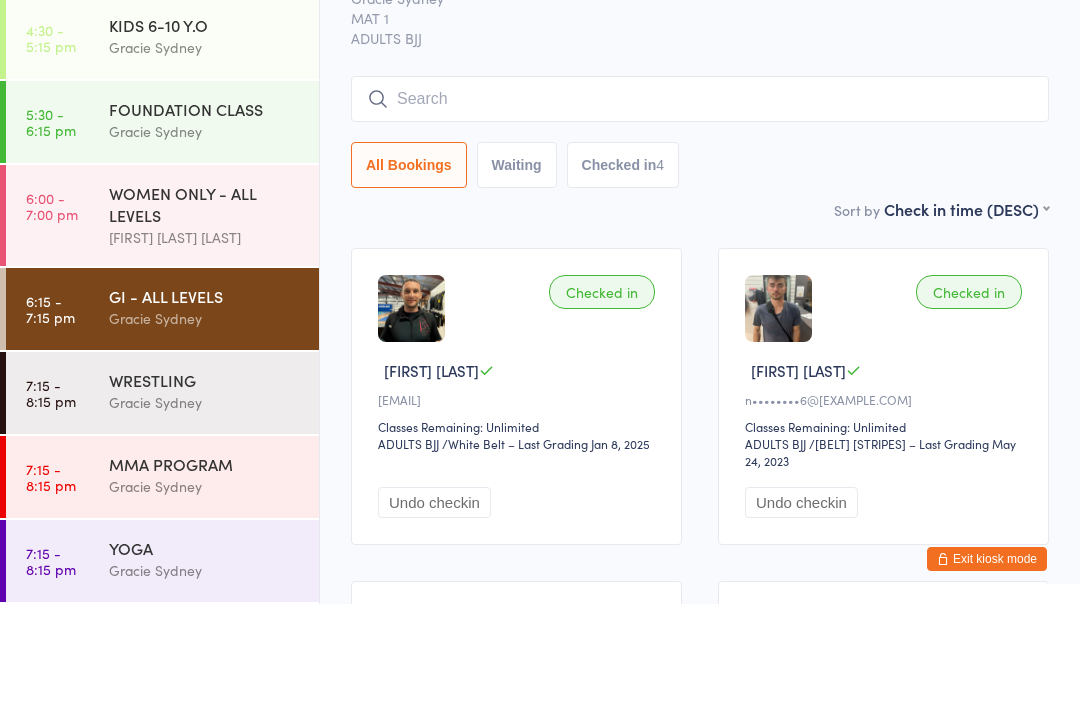 scroll, scrollTop: 190, scrollLeft: 0, axis: vertical 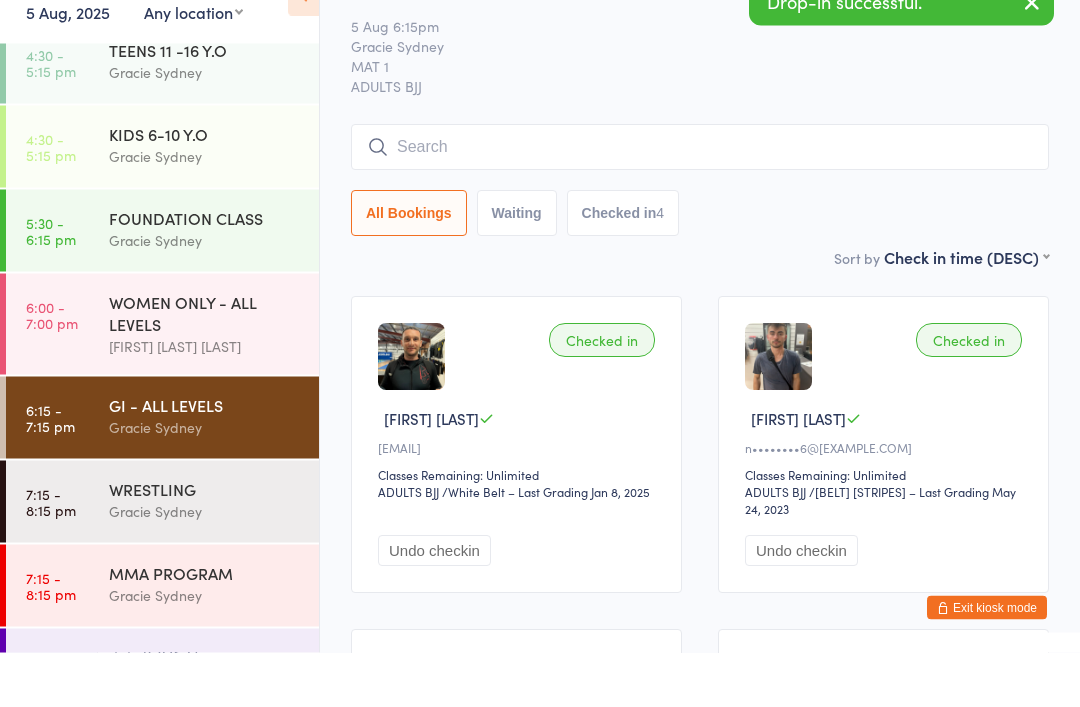 click on "FOUNDATION CLASS" at bounding box center [205, 272] 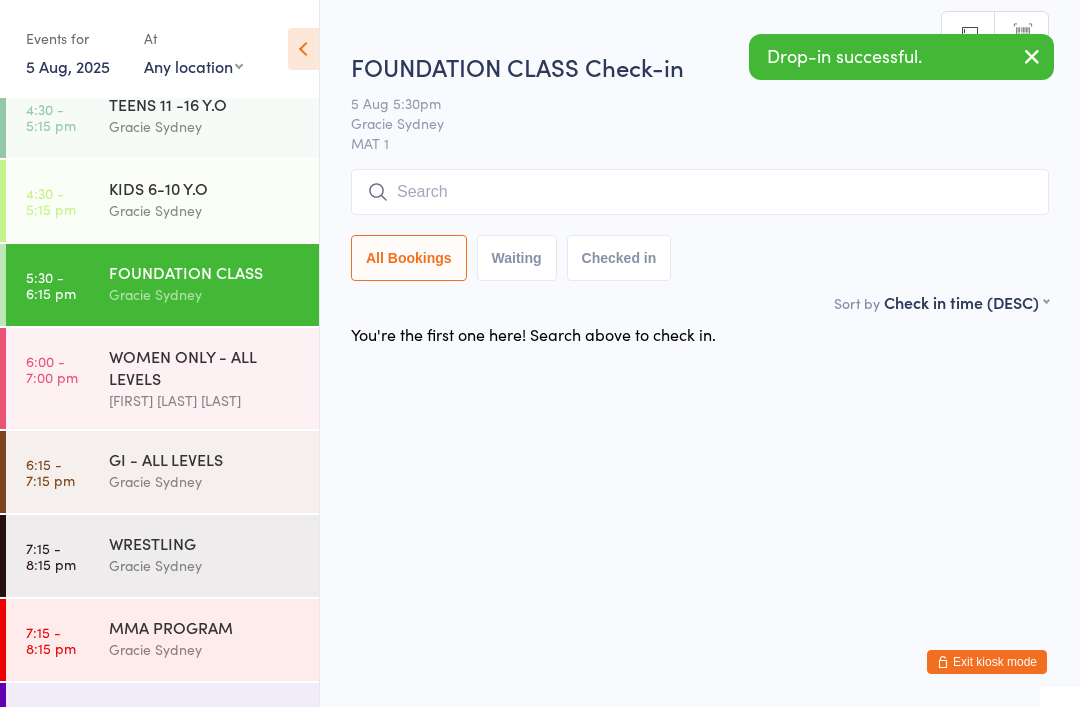 click at bounding box center [700, 192] 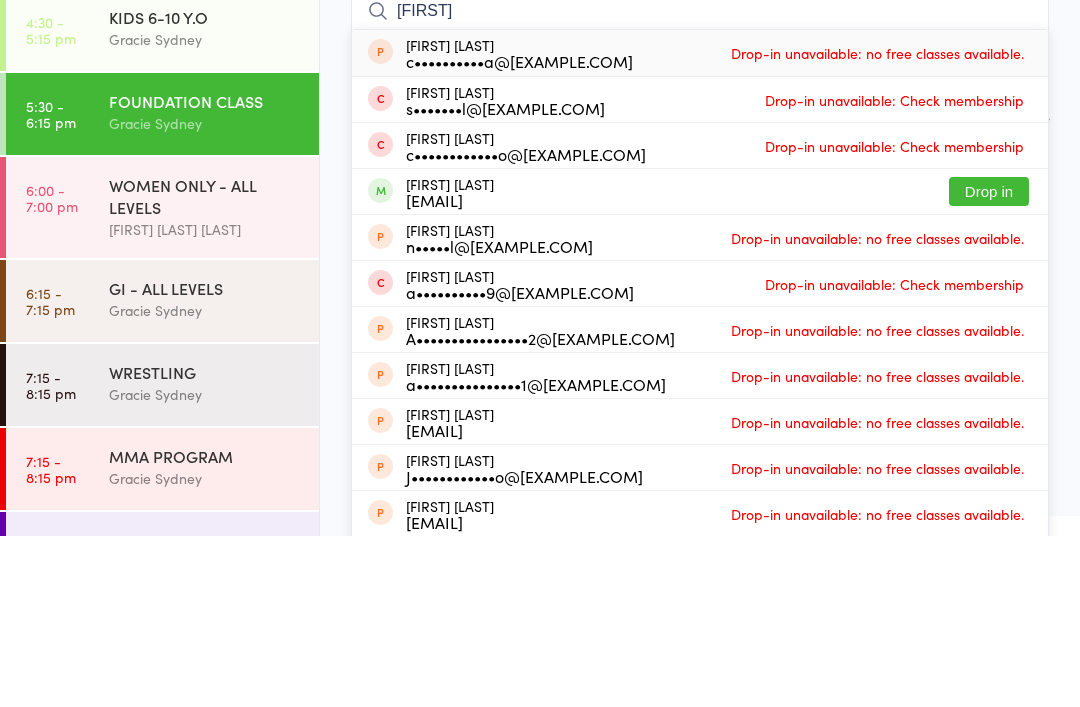 type on "[FIRST]" 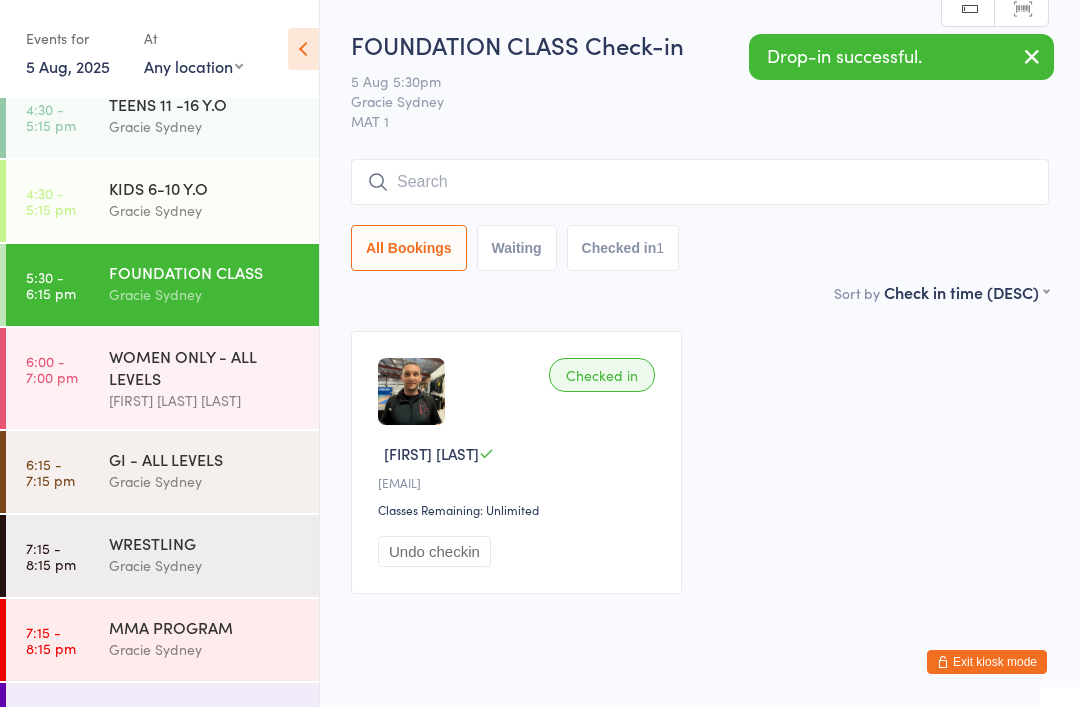 click on "GI - ALL LEVELS" at bounding box center [205, 459] 